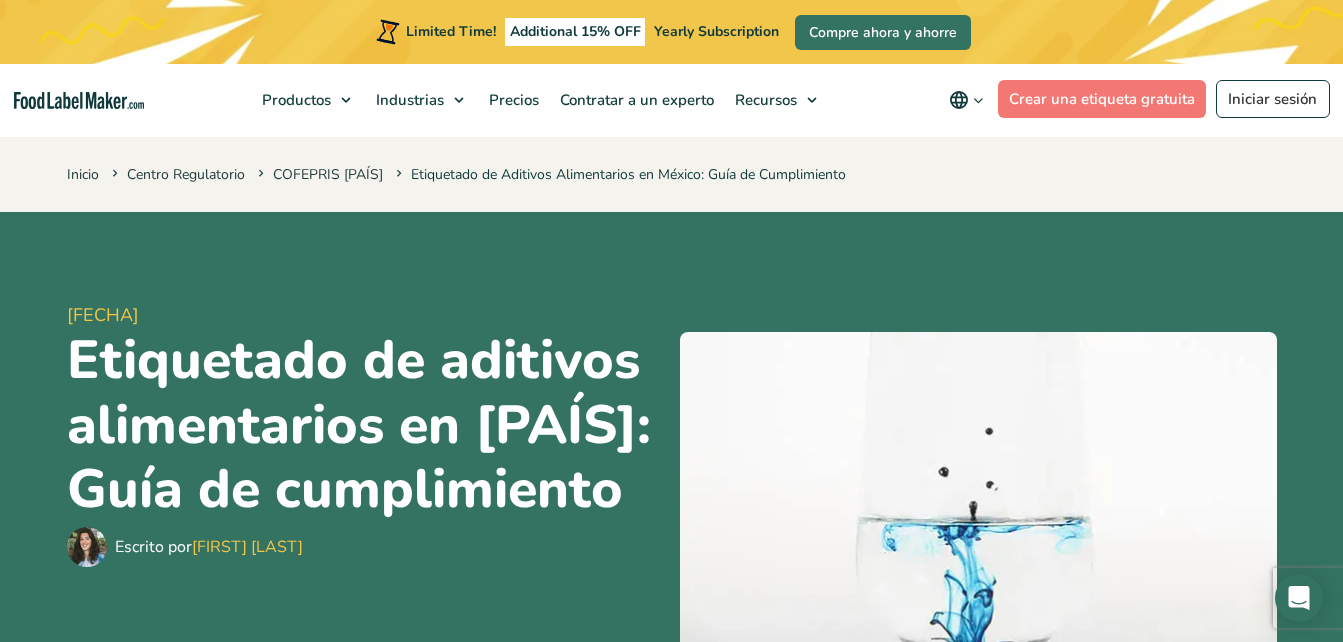 scroll, scrollTop: 153, scrollLeft: 0, axis: vertical 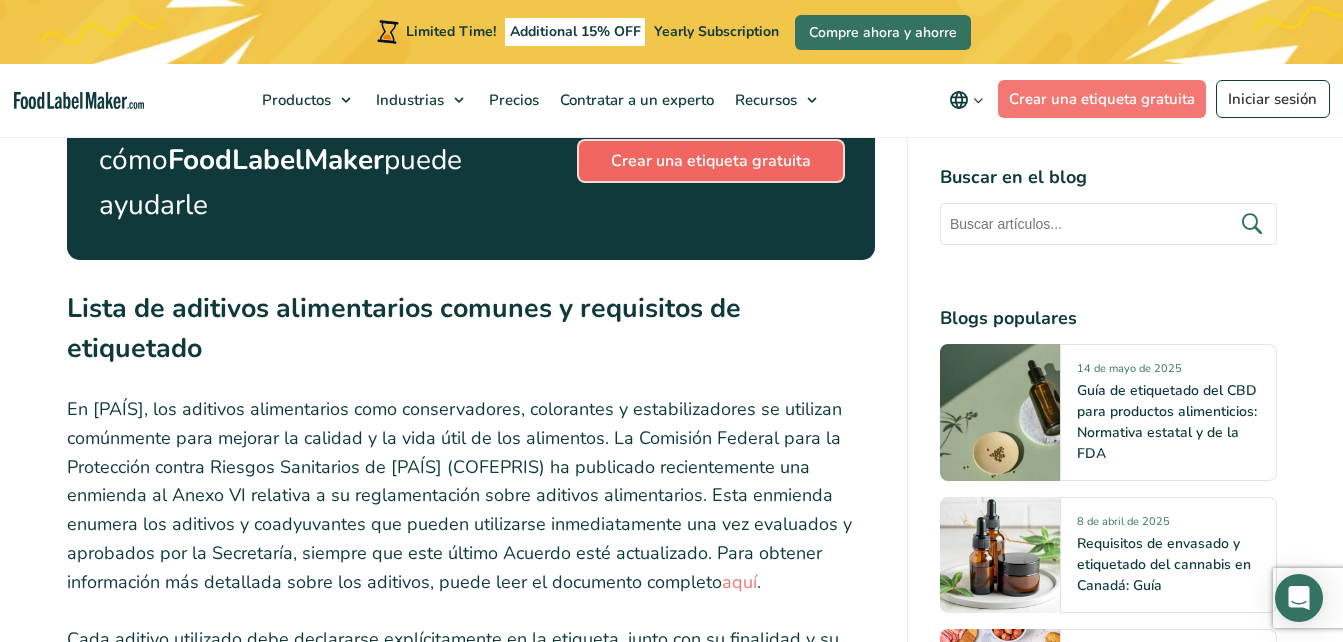 click on "Crear una etiqueta gratuita" at bounding box center [711, 161] 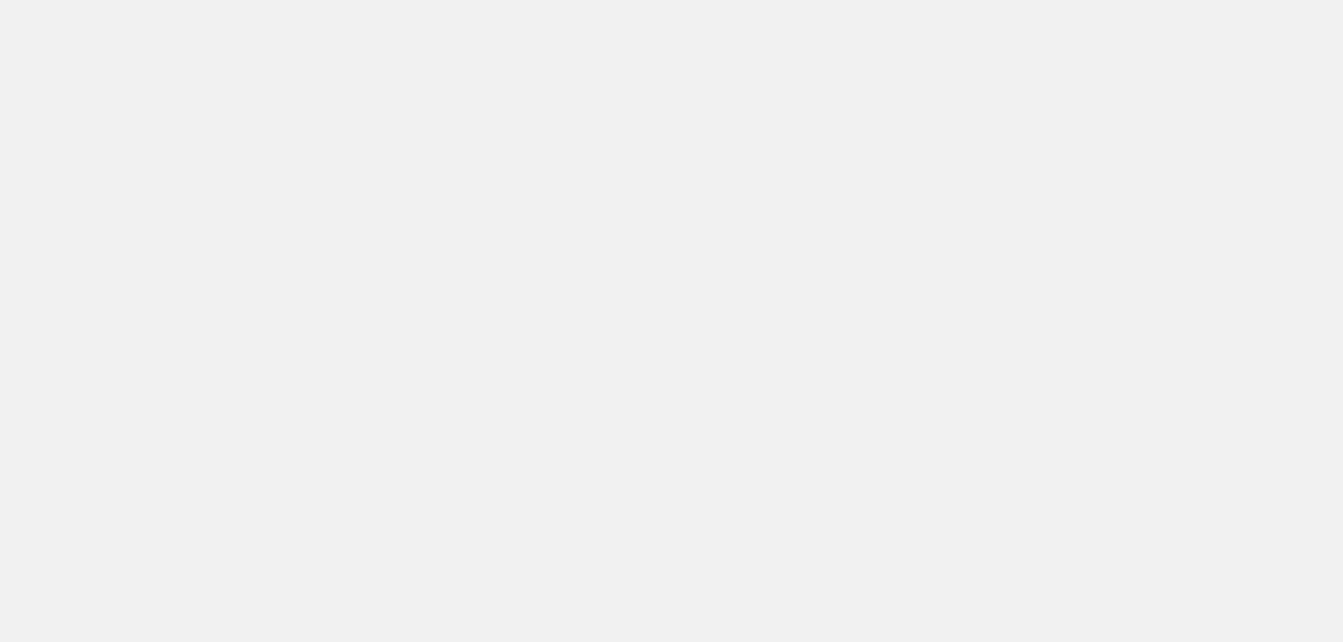 scroll, scrollTop: 0, scrollLeft: 0, axis: both 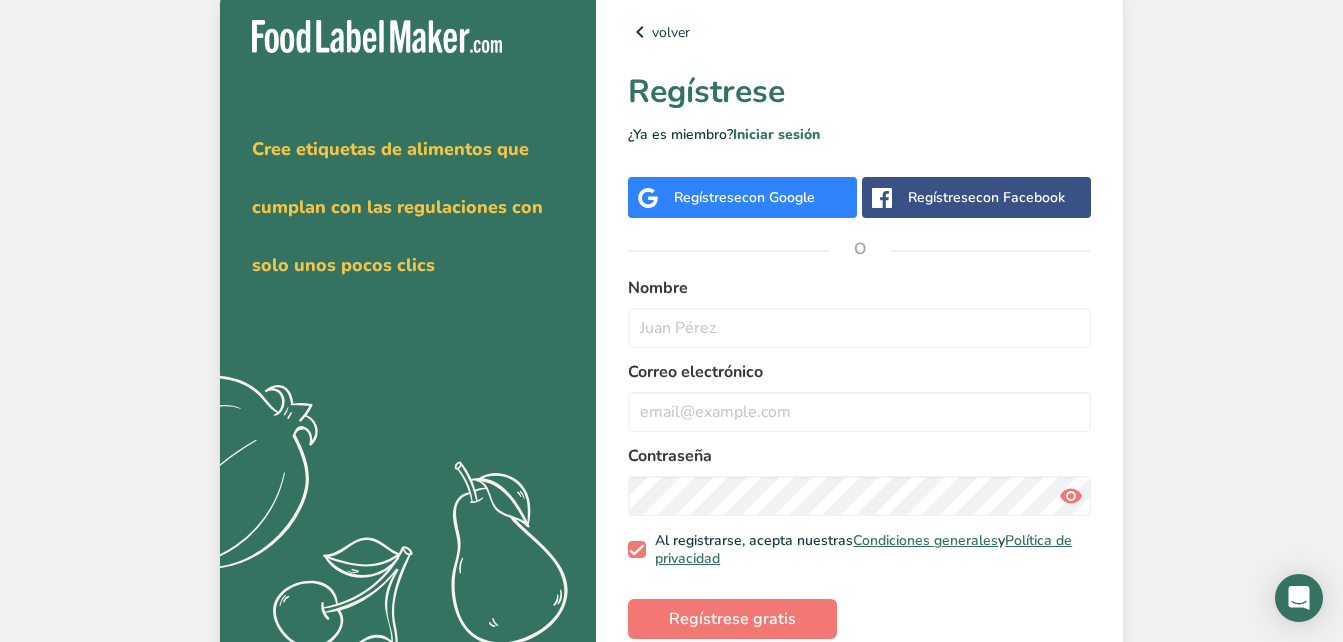 click on "Regístrese  con Google" at bounding box center (742, 197) 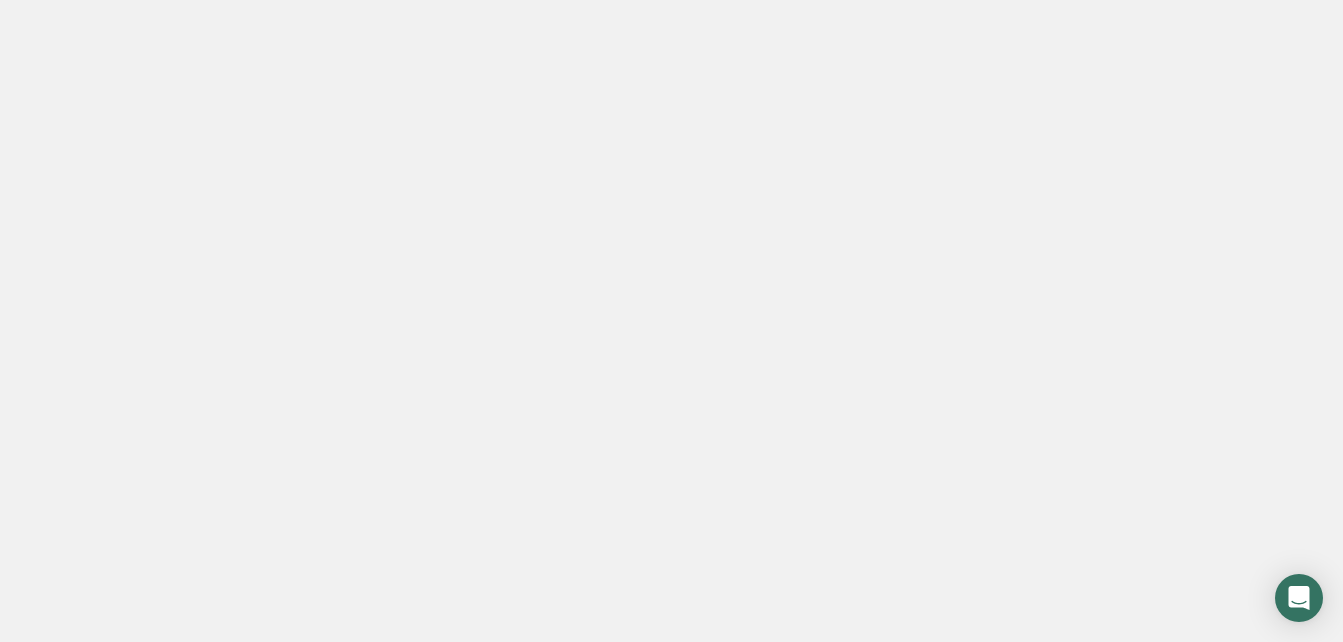 scroll, scrollTop: 0, scrollLeft: 0, axis: both 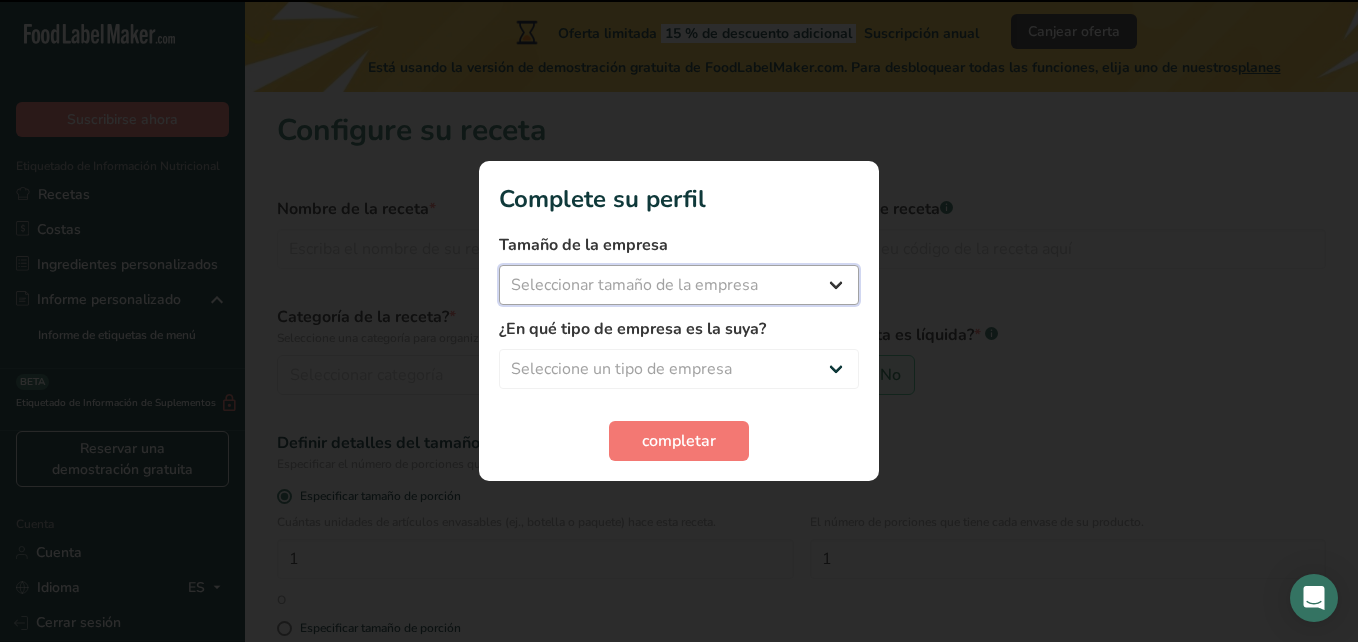 click on "Seleccionar tamaño de la empresa
Menos de 10 empleados
De 10 a 50 empleados
De 51 a 500 empleados
Más de 500 empleados" at bounding box center (679, 285) 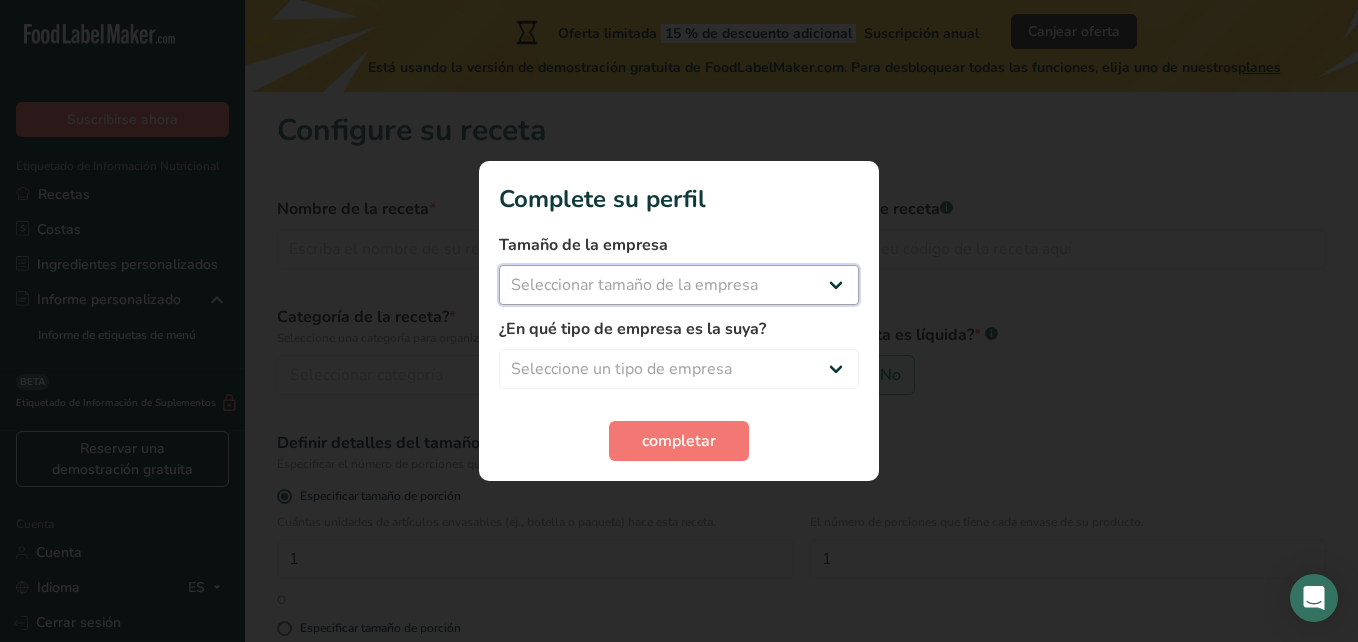 select on "1" 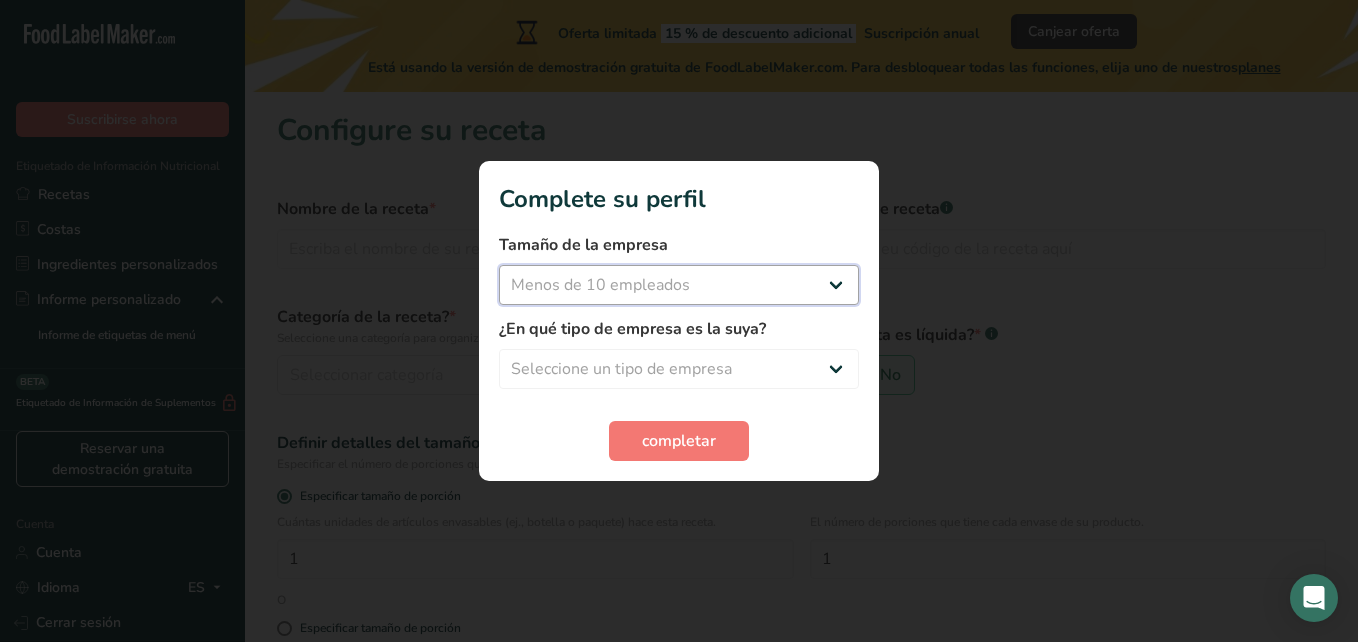 click on "Seleccionar tamaño de la empresa
Menos de 10 empleados
De 10 a 50 empleados
De 51 a 500 empleados
Más de 500 empleados" at bounding box center (679, 285) 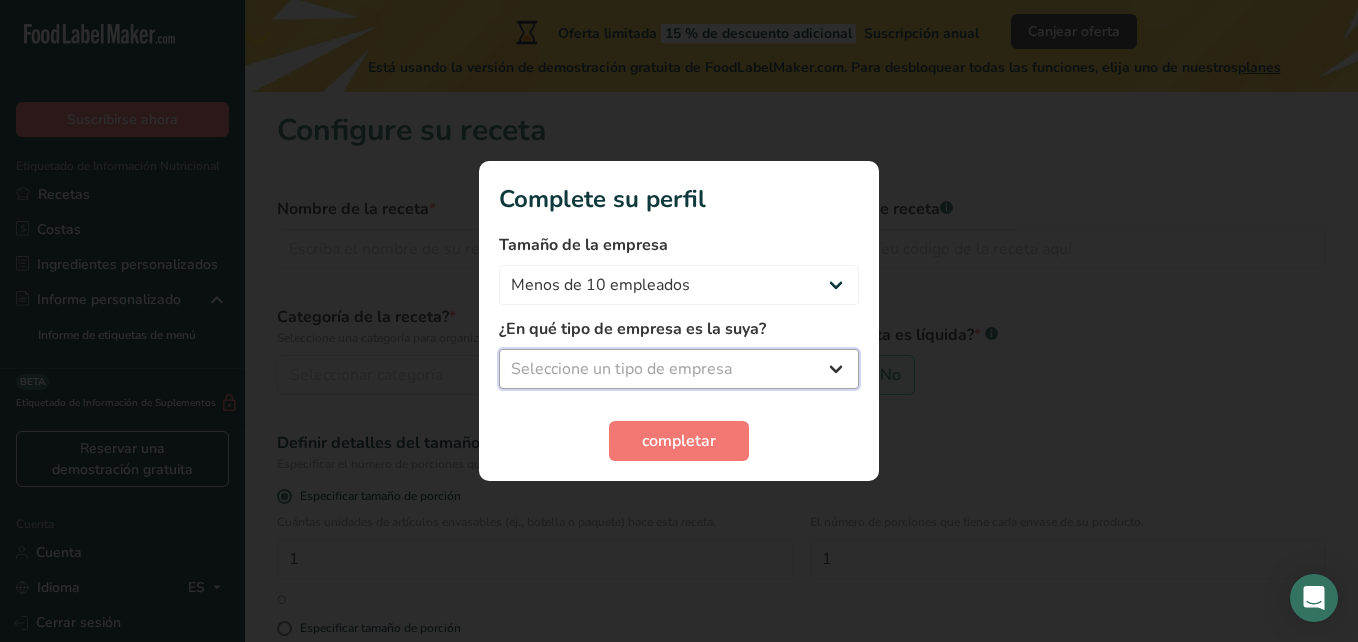 click on "Seleccione un tipo de empresa
Fabricante de alimentos envasados
Restaurante y cafetería
Panadería
Empresa de comidas preparadas y cáterin
Nutricionista
Bloguero gastronómico
Entrenador personal
Otro" at bounding box center (679, 369) 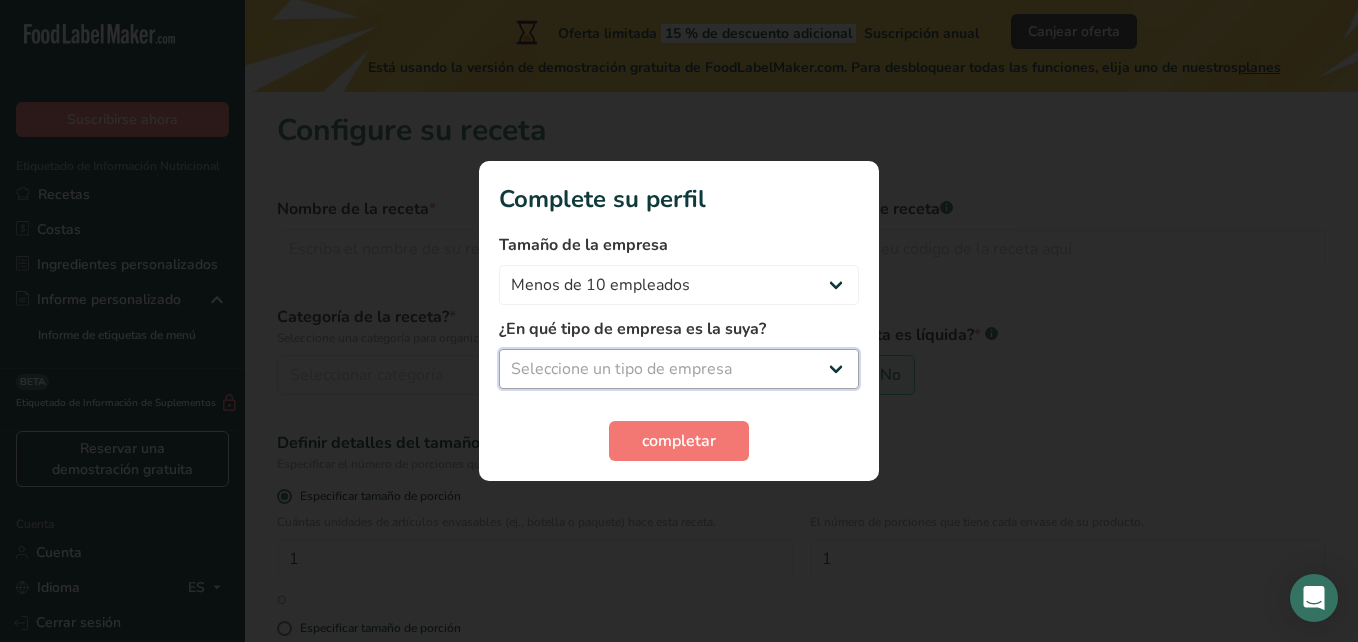 select on "8" 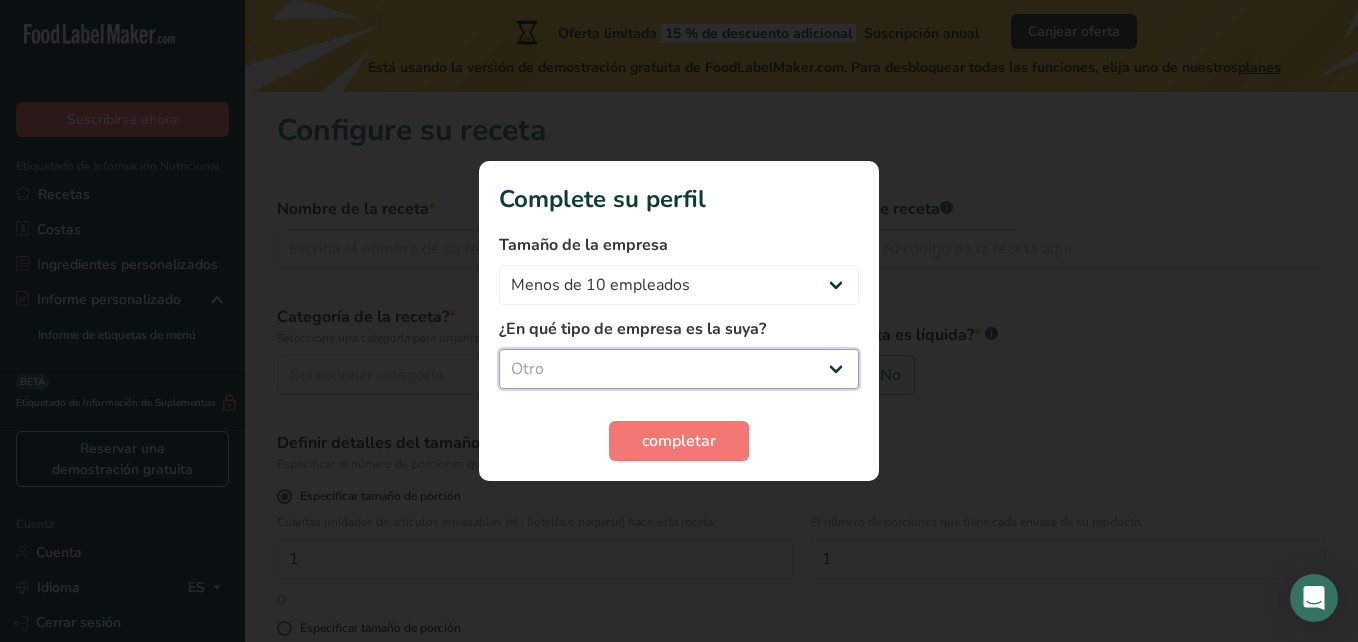 click on "Seleccione un tipo de empresa
Fabricante de alimentos envasados
Restaurante y cafetería
Panadería
Empresa de comidas preparadas y cáterin
Nutricionista
Bloguero gastronómico
Entrenador personal
Otro" at bounding box center (679, 369) 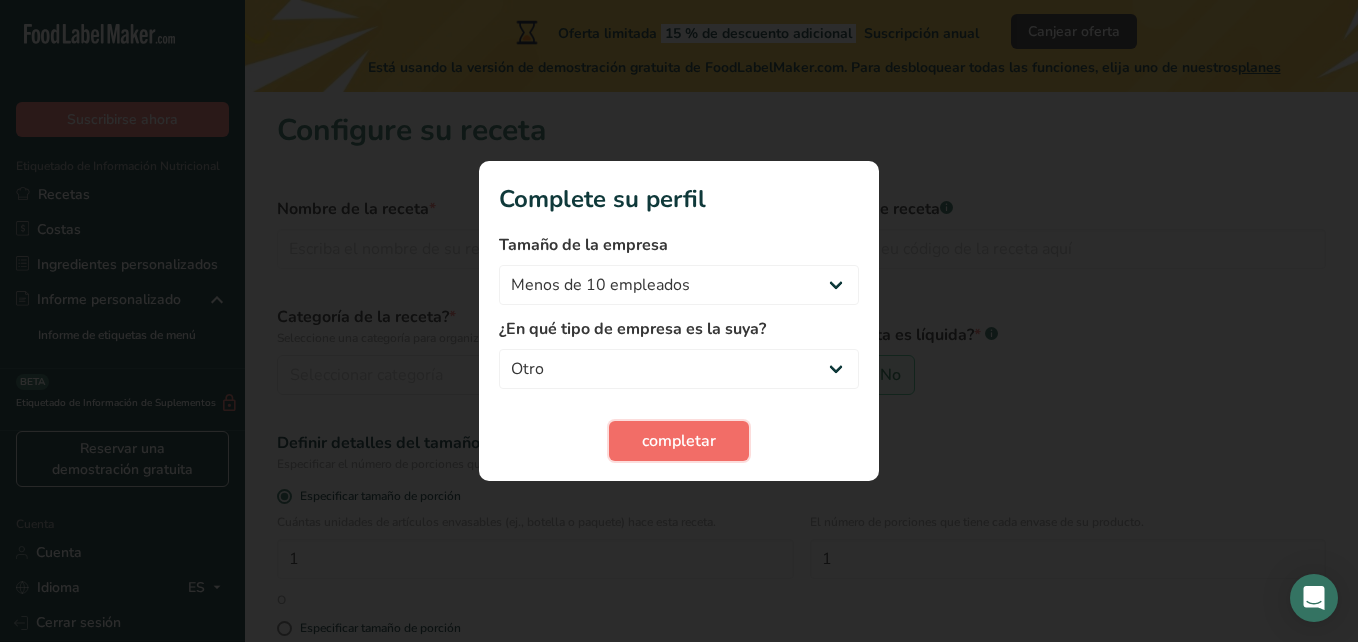 click on "completar" at bounding box center [679, 441] 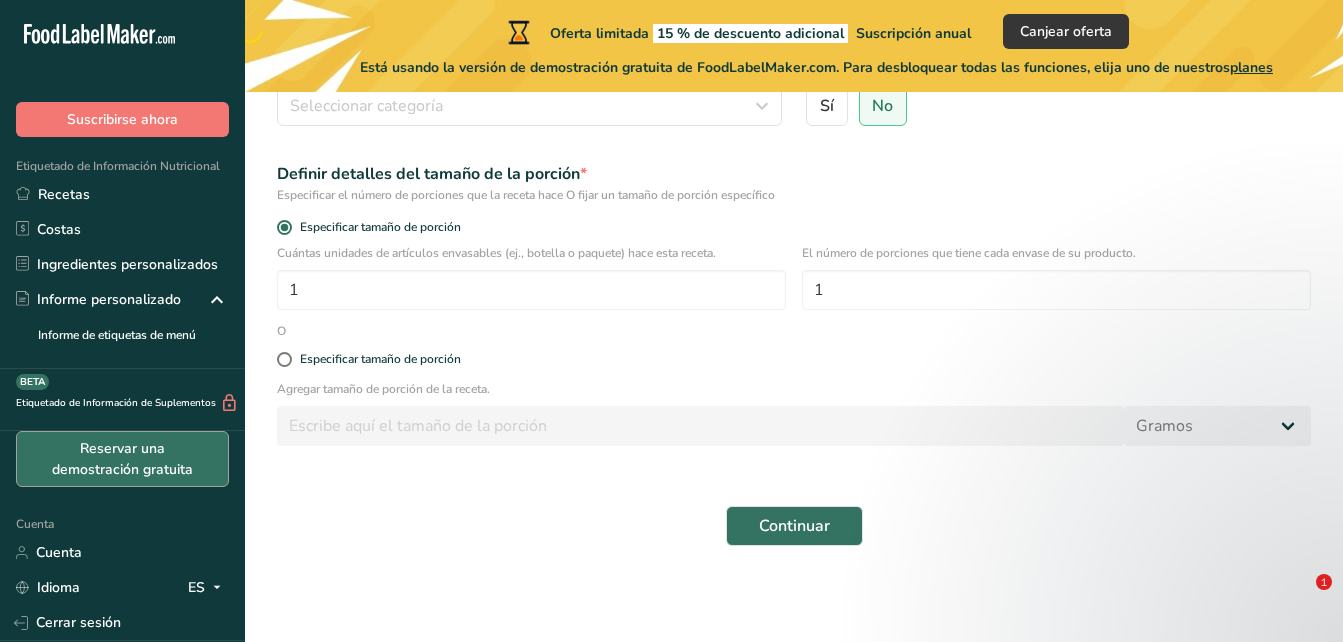 scroll, scrollTop: 69, scrollLeft: 0, axis: vertical 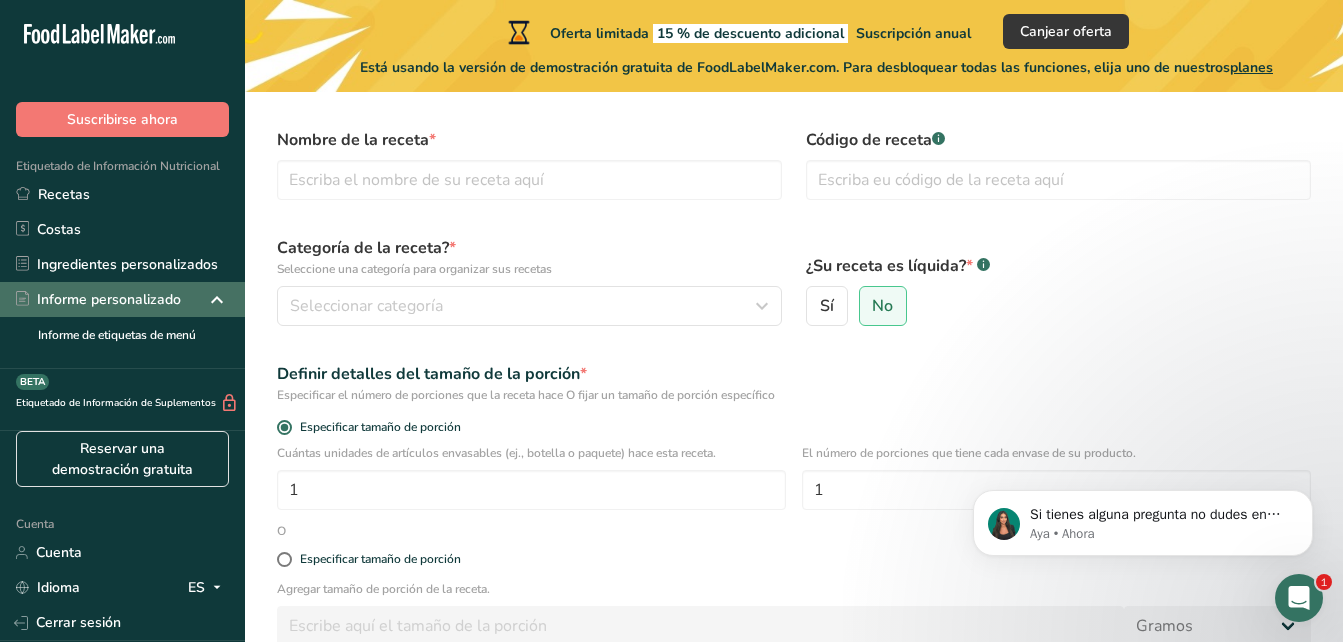 click on "Informe personalizado" at bounding box center [109, 299] 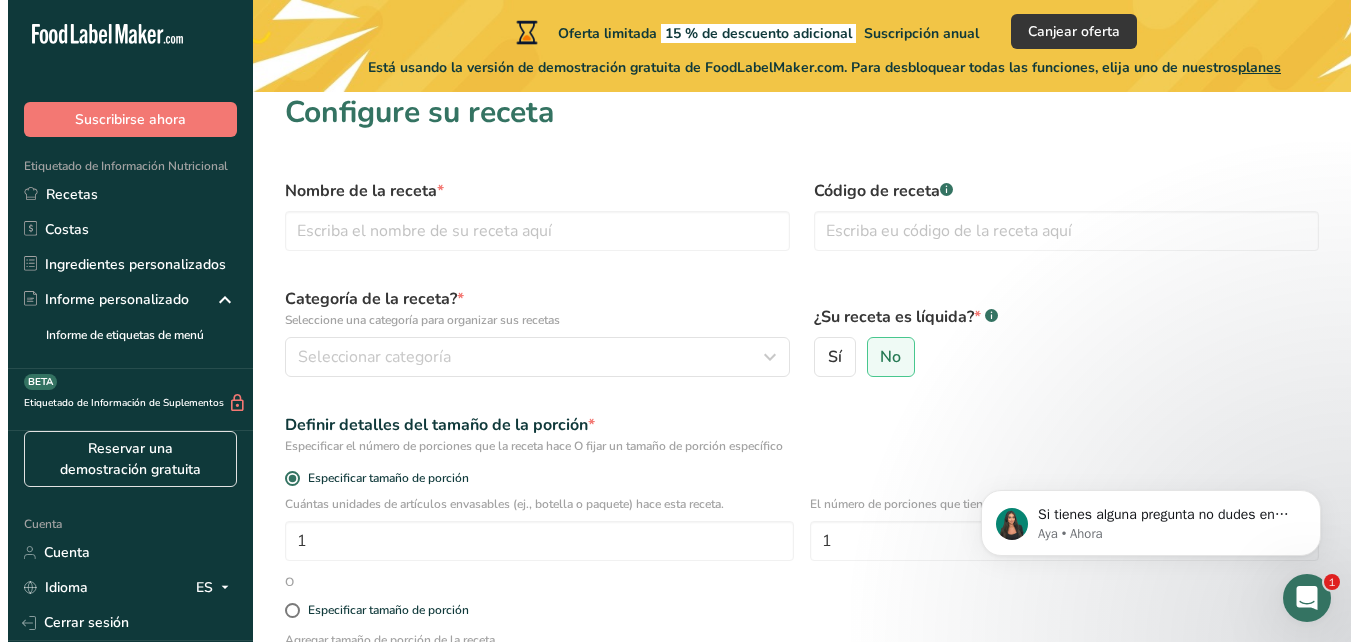scroll, scrollTop: 0, scrollLeft: 0, axis: both 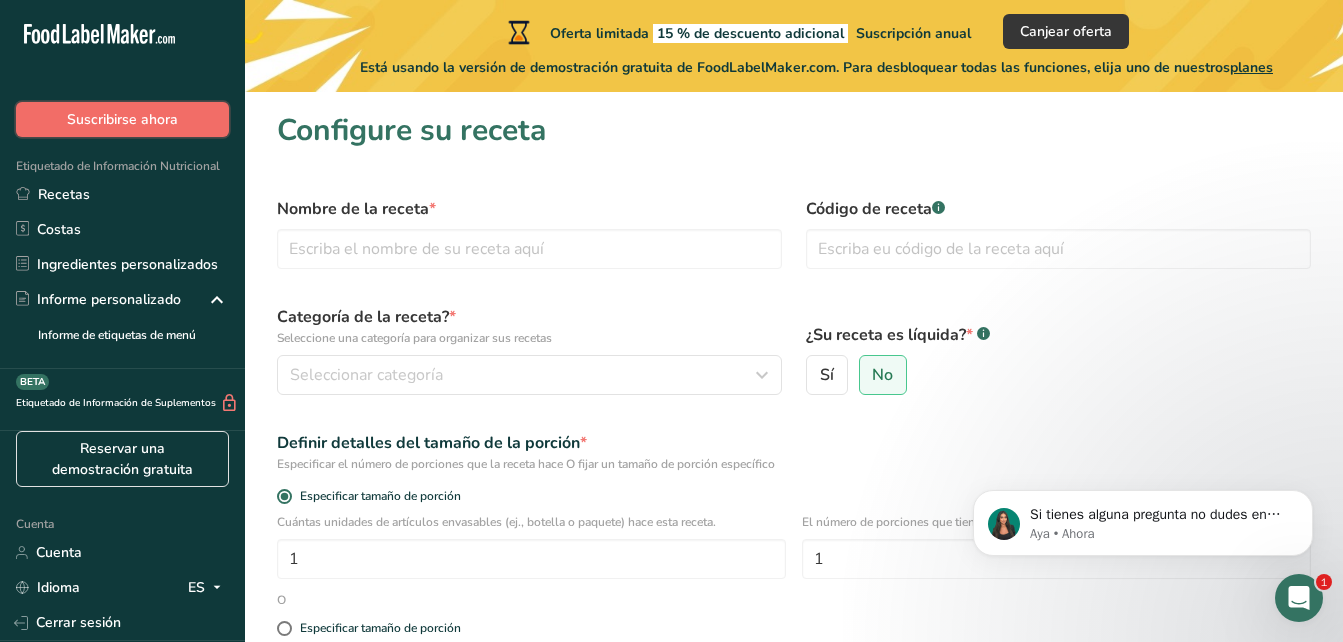 click on "Suscribirse ahora" at bounding box center (122, 119) 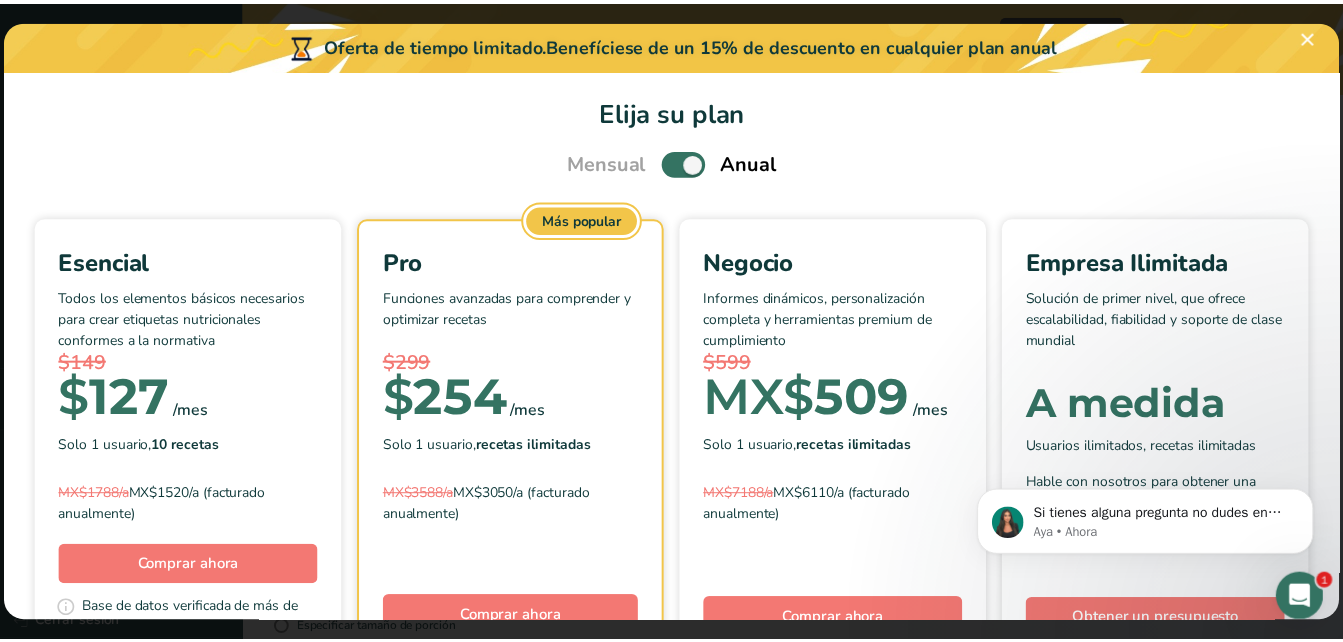 scroll, scrollTop: 0, scrollLeft: 0, axis: both 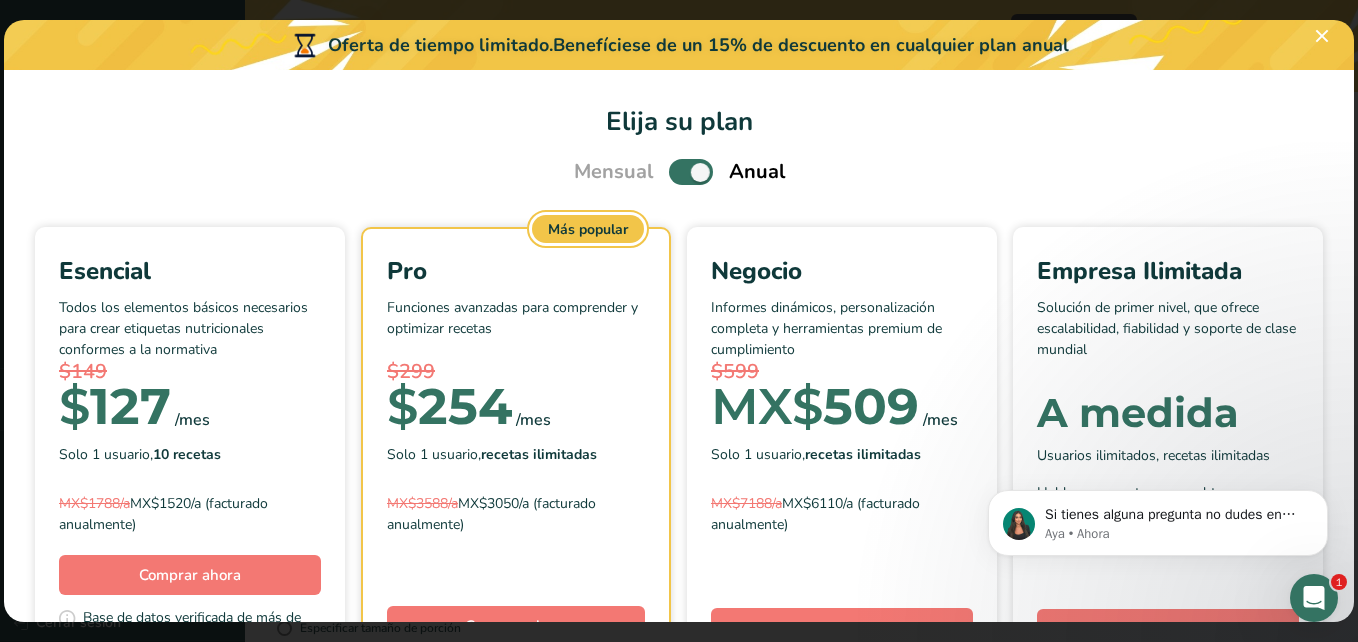 click at bounding box center [691, 171] 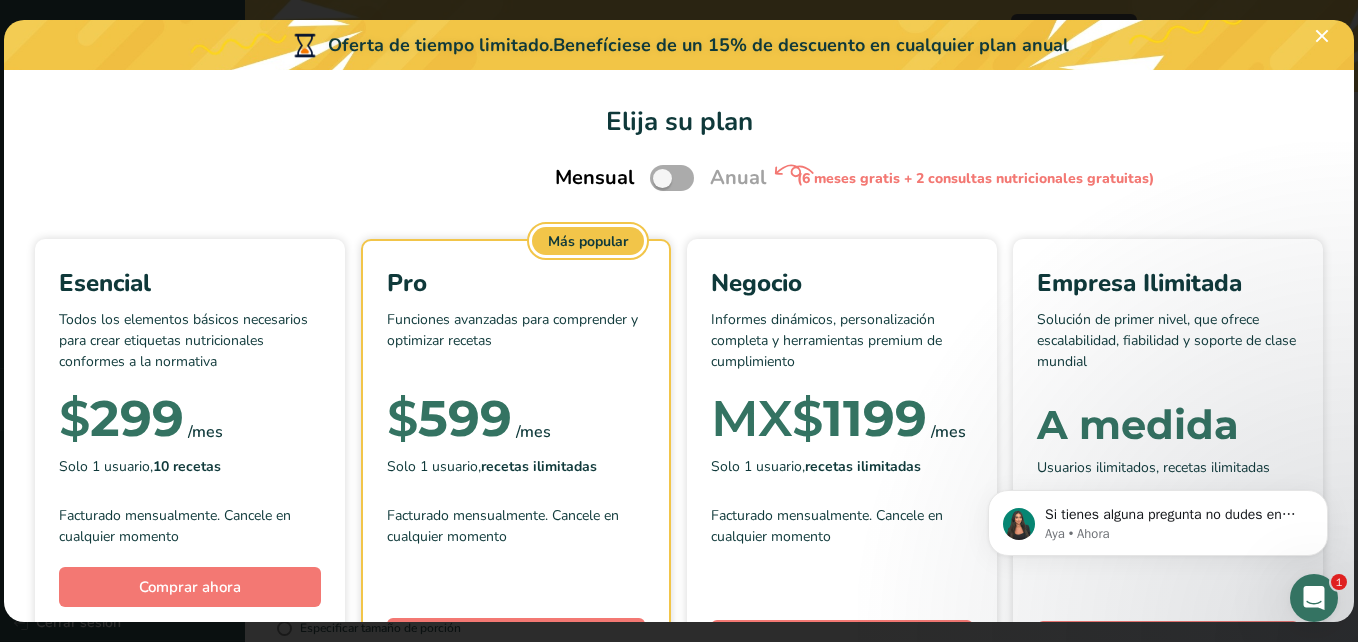 click at bounding box center (672, 177) 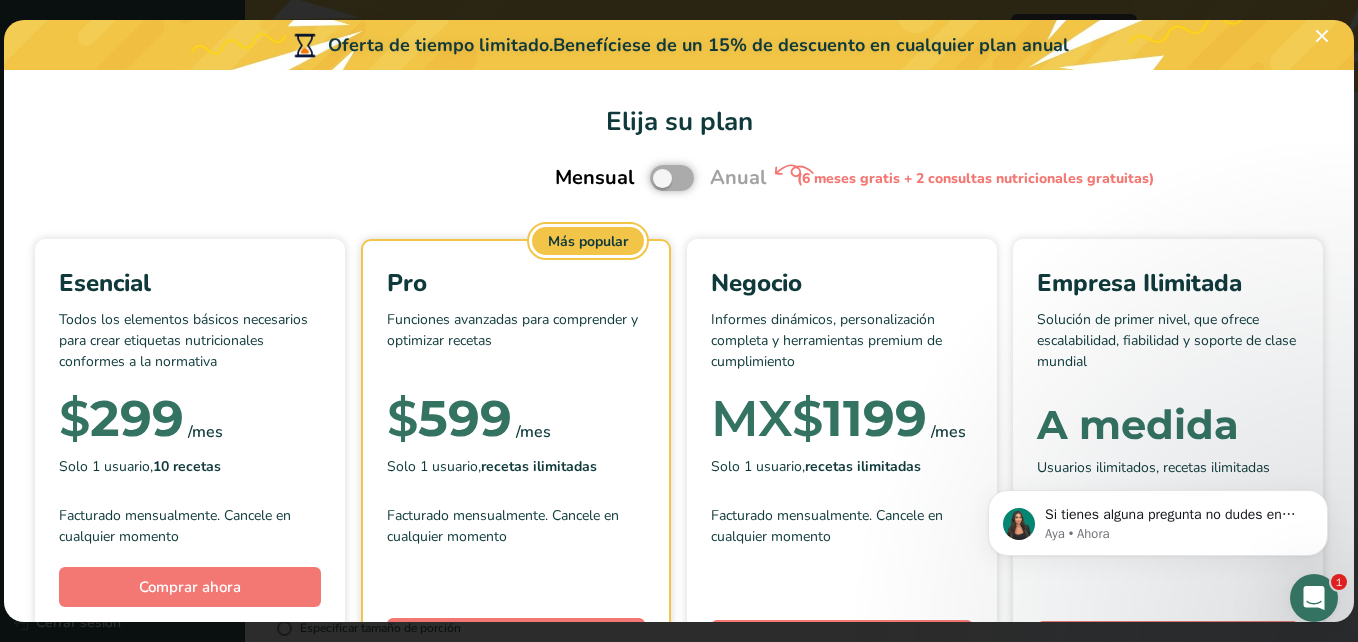 click at bounding box center (656, 178) 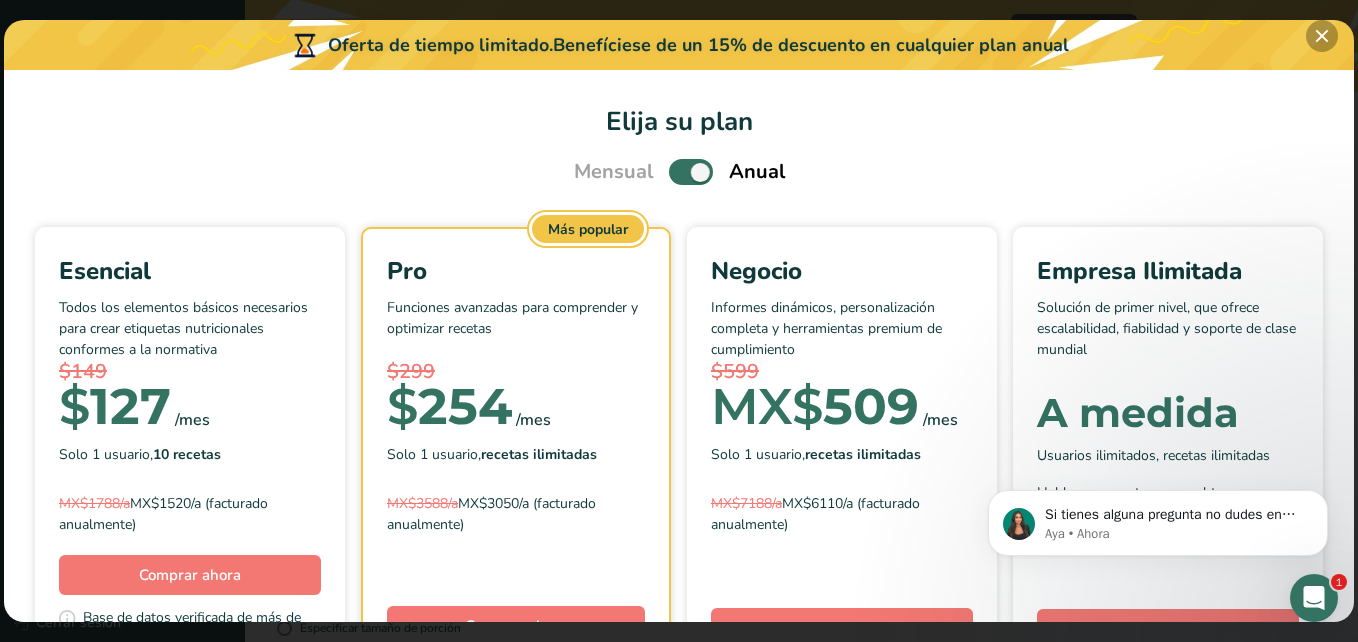 click at bounding box center (1322, 36) 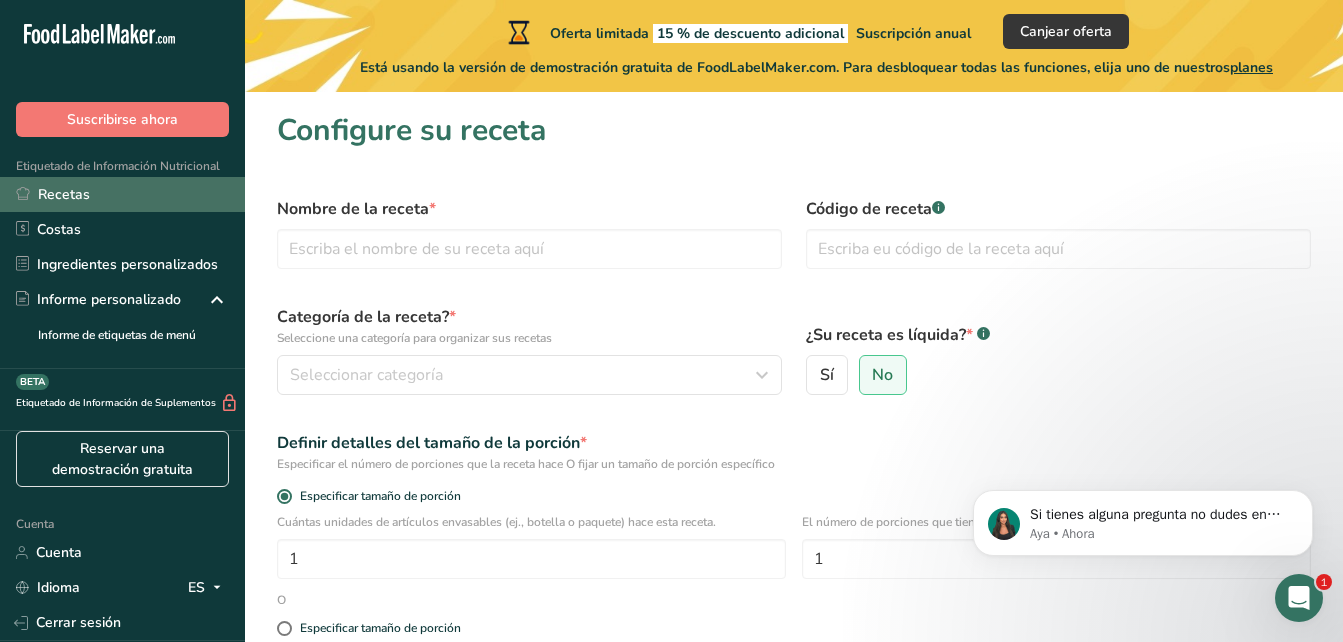 click on "Recetas" at bounding box center (64, 194) 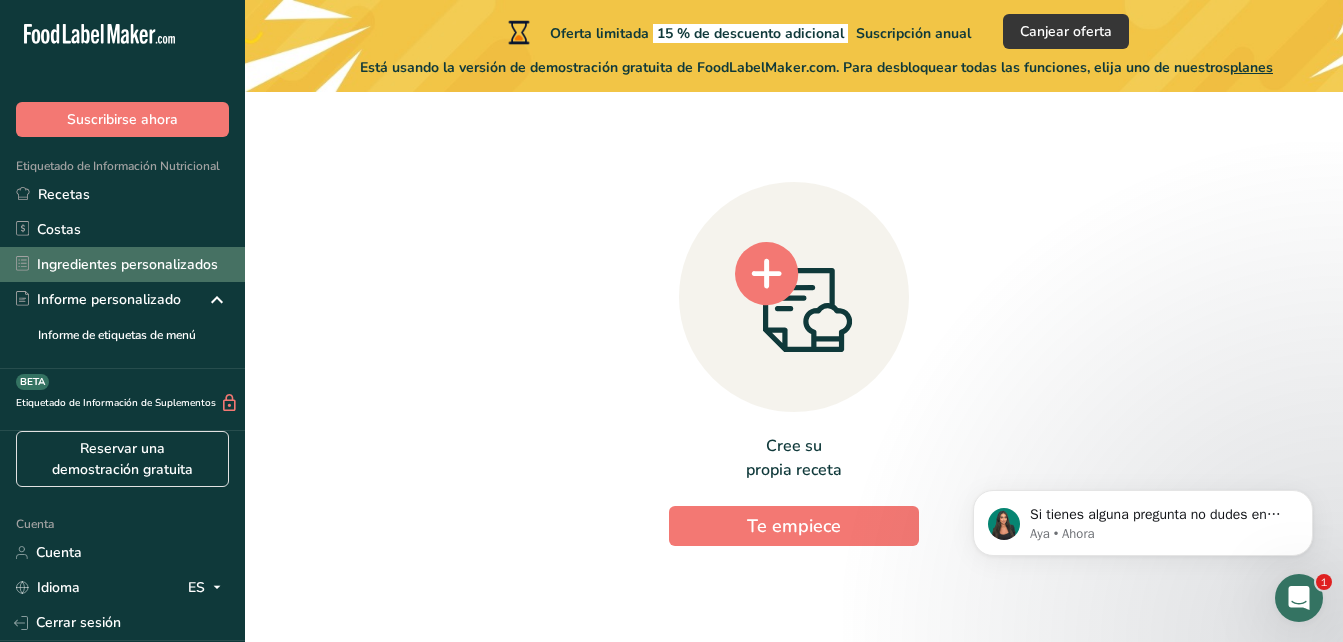 click on "Ingredientes personalizados" at bounding box center (127, 264) 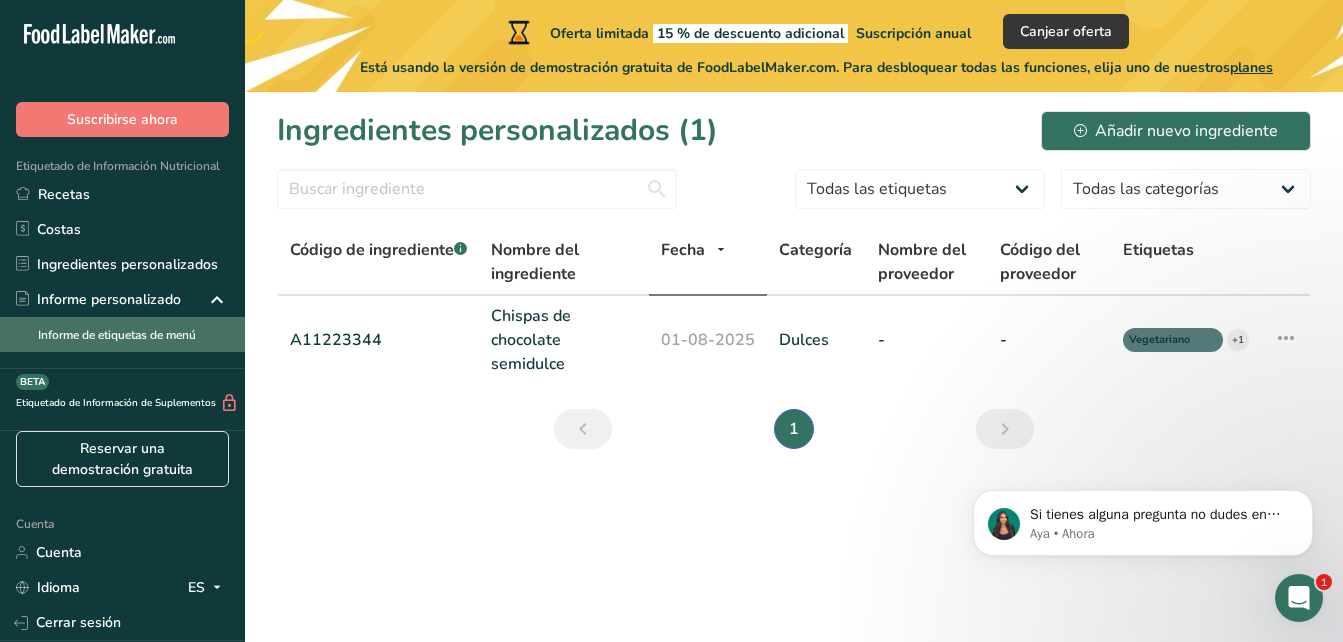 click on "Informe de etiquetas de menú" at bounding box center [117, 335] 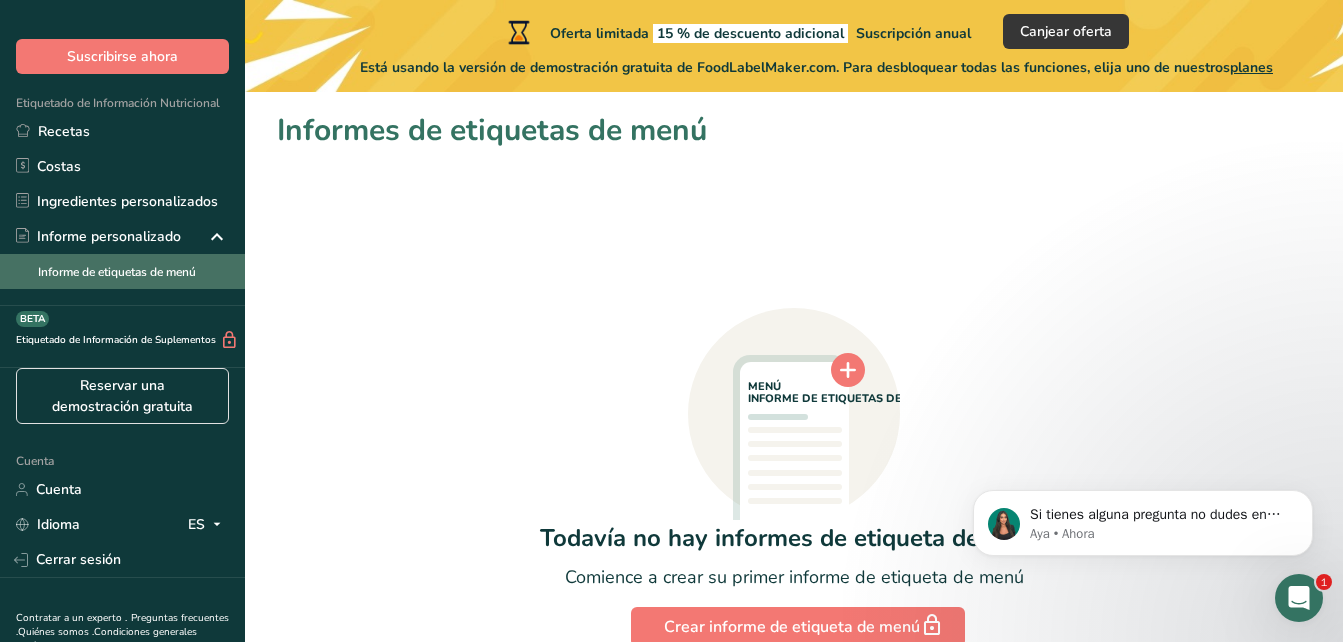 scroll, scrollTop: 145, scrollLeft: 0, axis: vertical 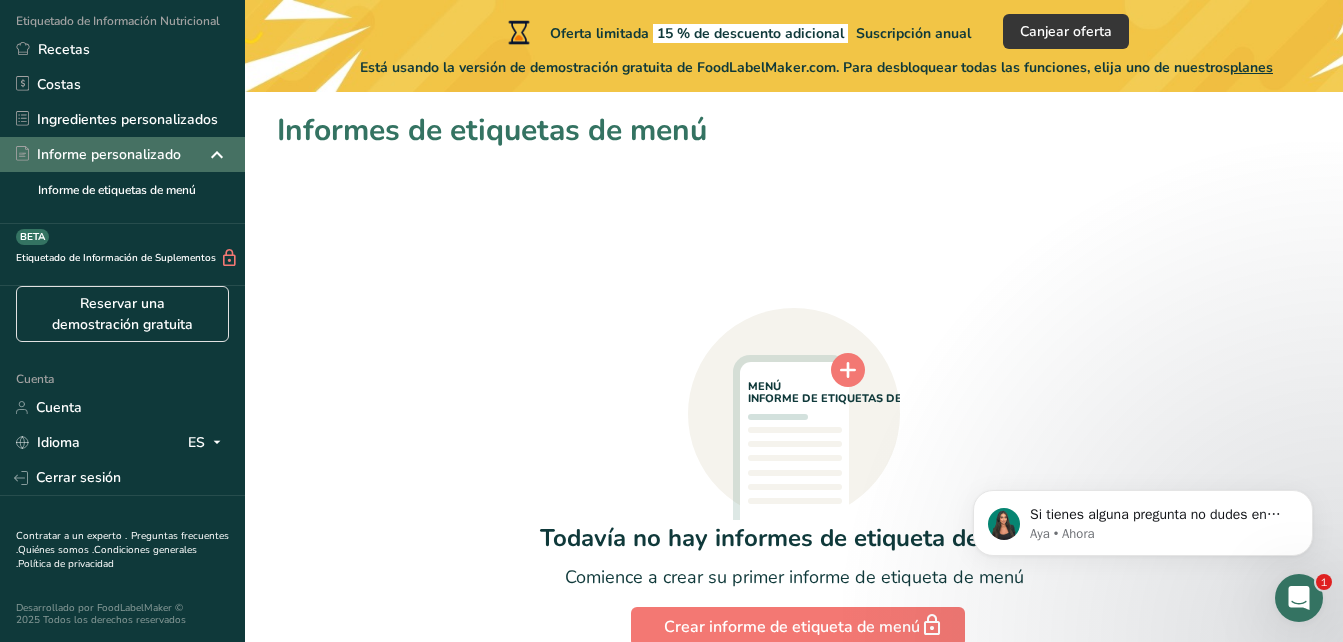 click on "Informe personalizado" at bounding box center (109, 154) 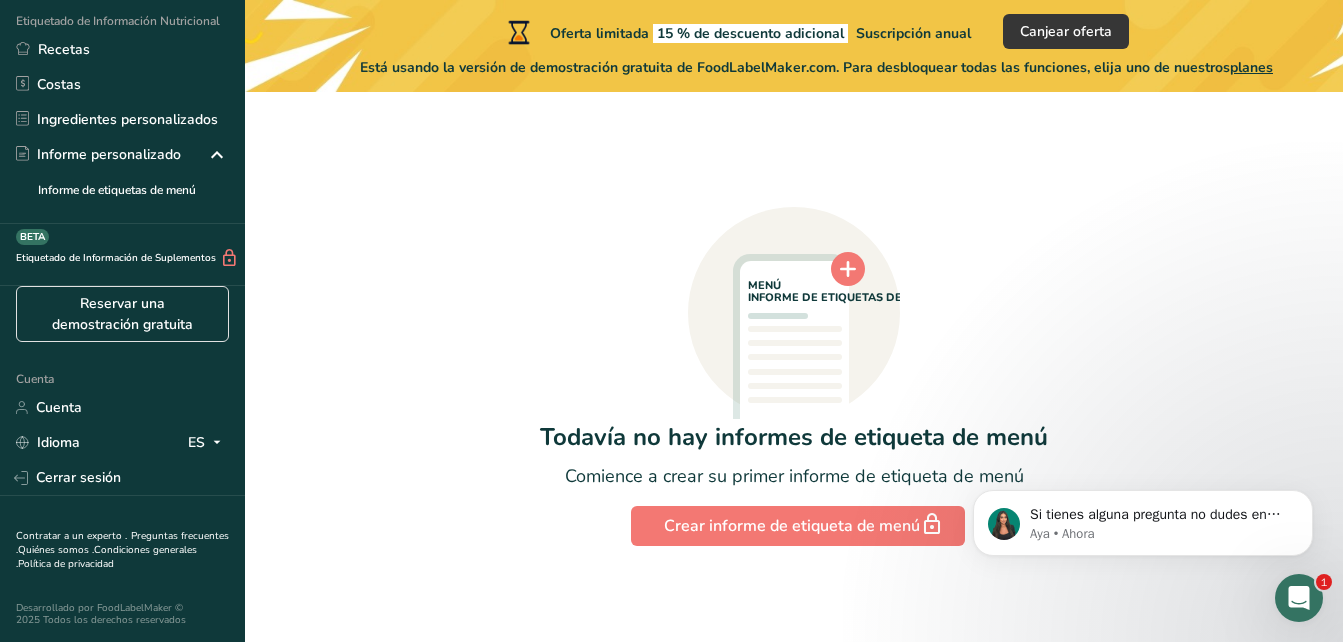 scroll, scrollTop: 0, scrollLeft: 0, axis: both 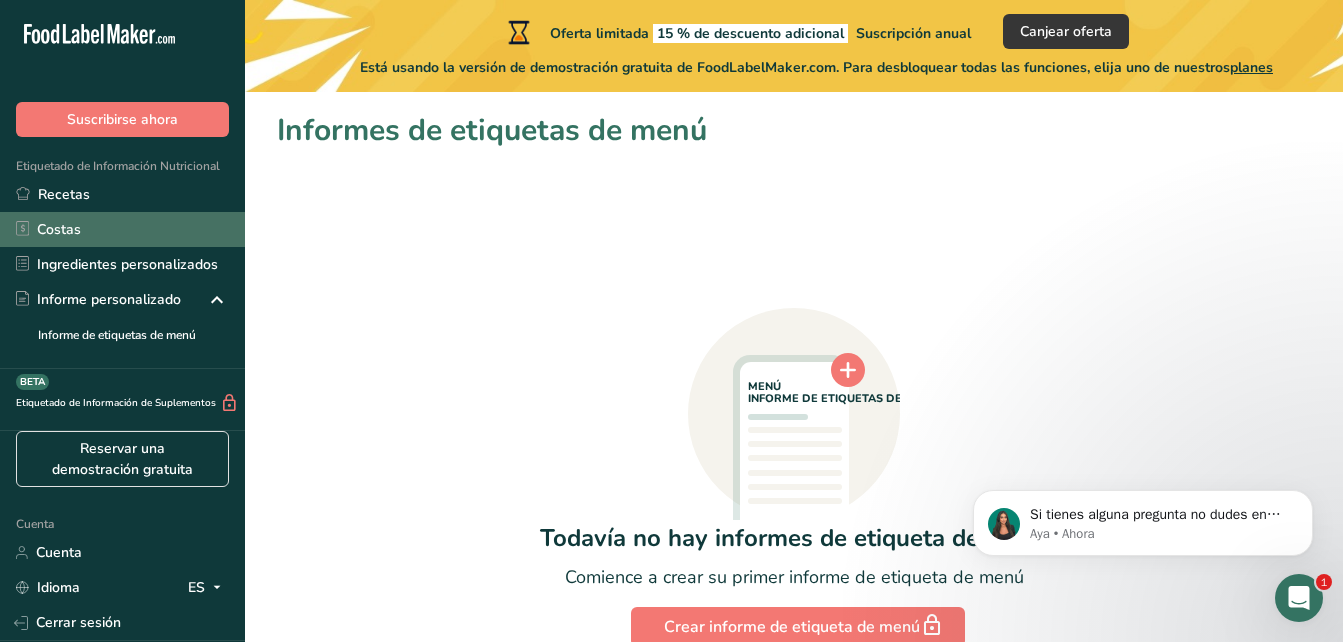 click on "Costas" at bounding box center (122, 229) 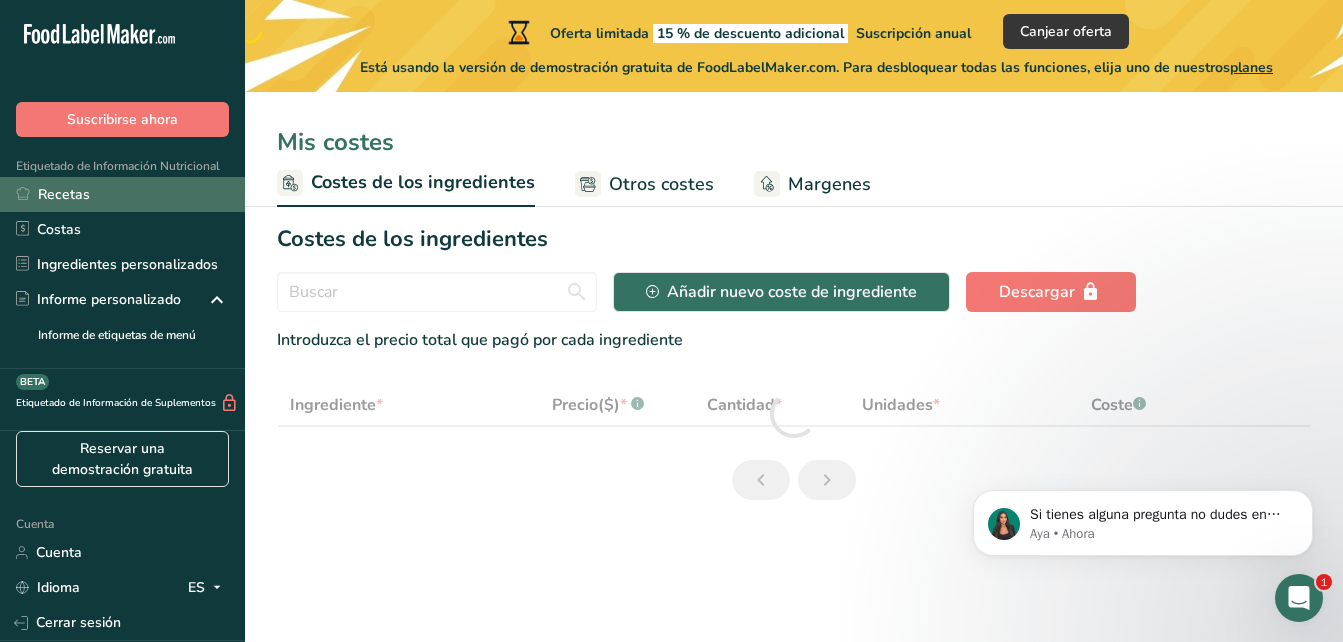 click on "Recetas" at bounding box center [122, 194] 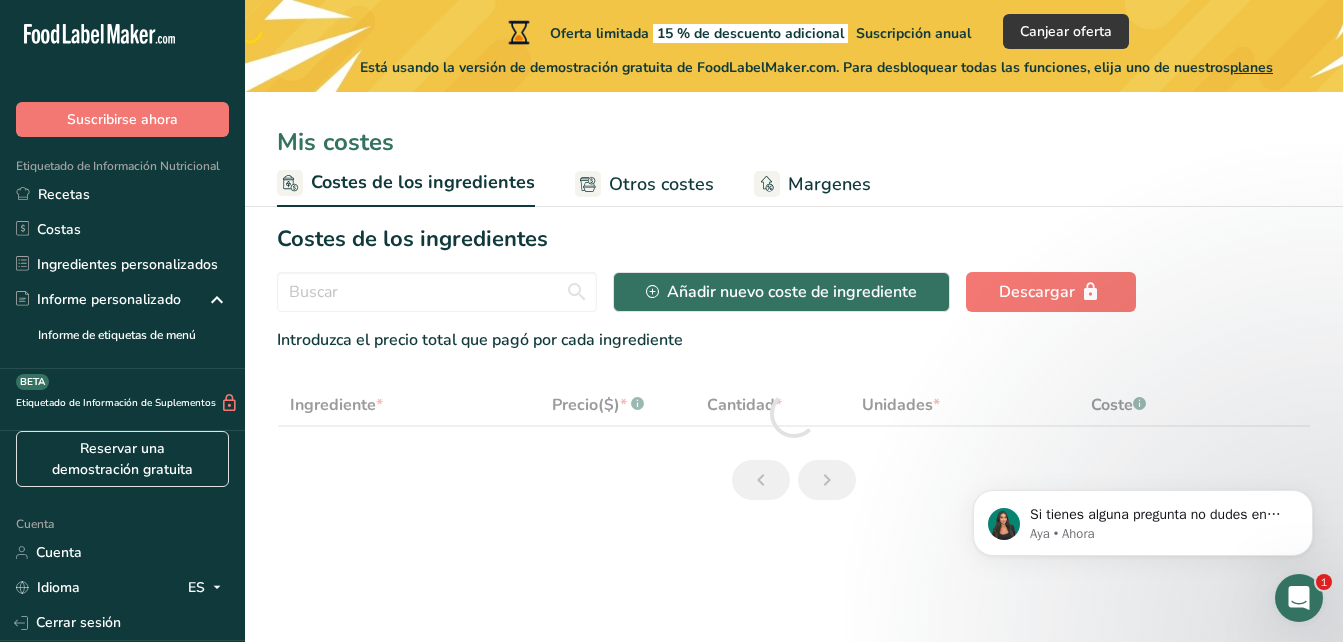 select on "1" 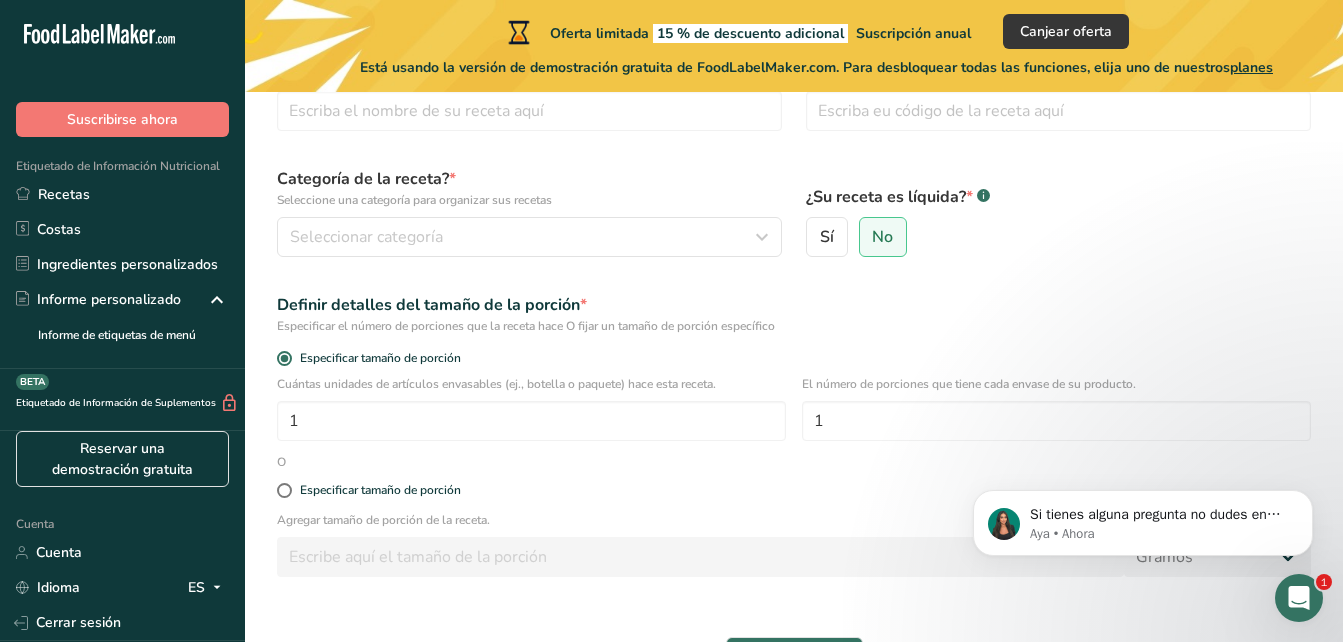 scroll, scrollTop: 0, scrollLeft: 0, axis: both 